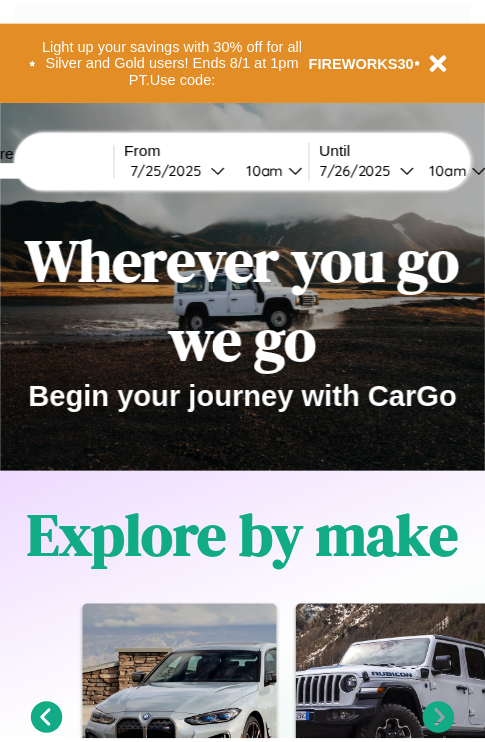 scroll, scrollTop: 0, scrollLeft: 0, axis: both 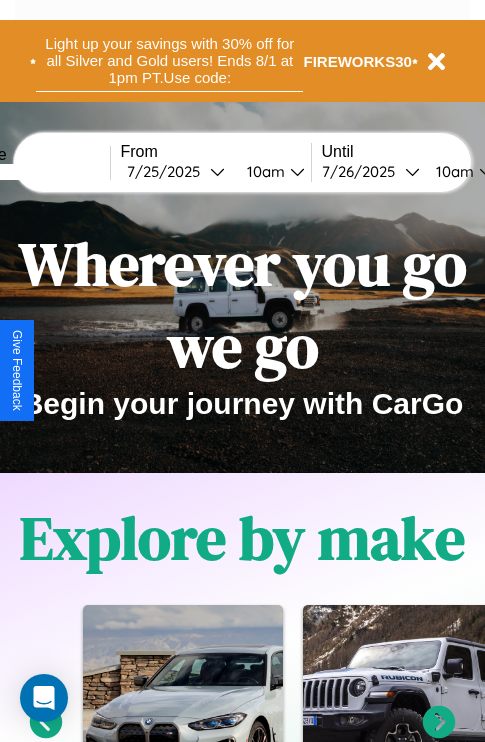 click on "Light up your savings with 30% off for all Silver and Gold users! Ends 8/1 at 1pm PT.  Use code:" at bounding box center [169, 61] 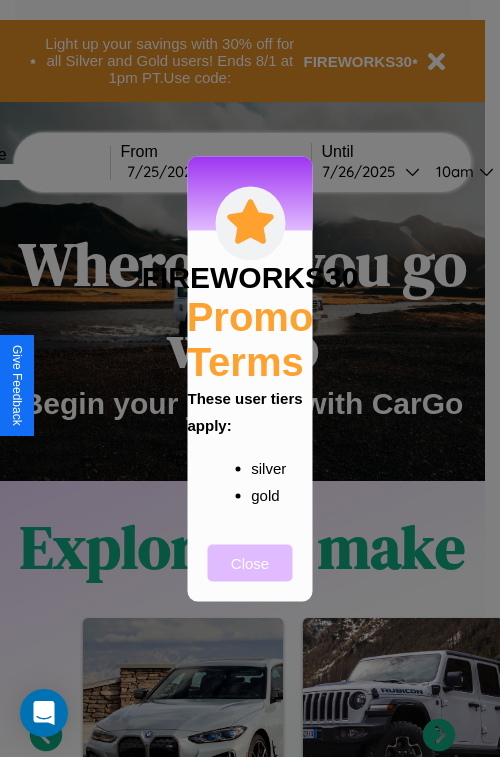click on "Close" at bounding box center (250, 562) 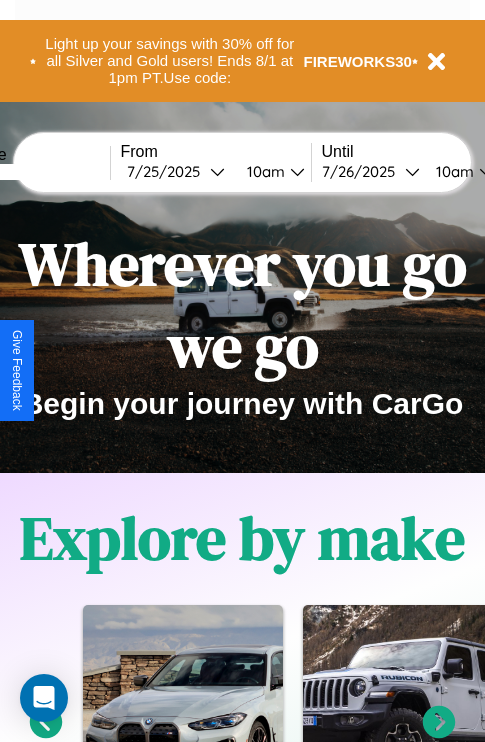 click at bounding box center (35, 172) 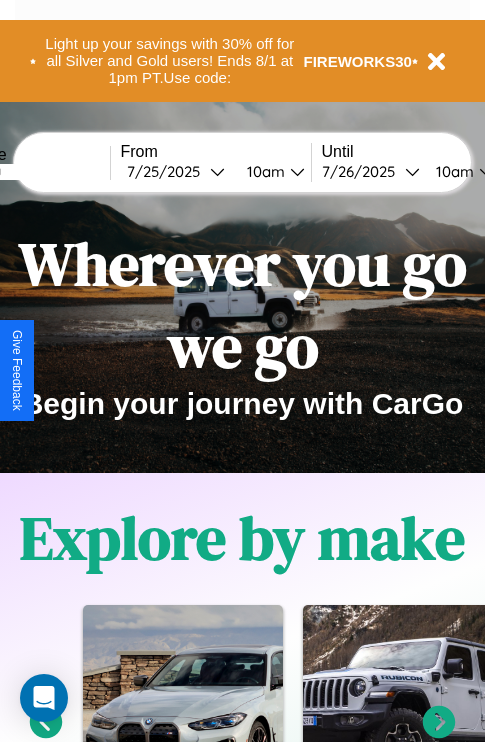 type on "*******" 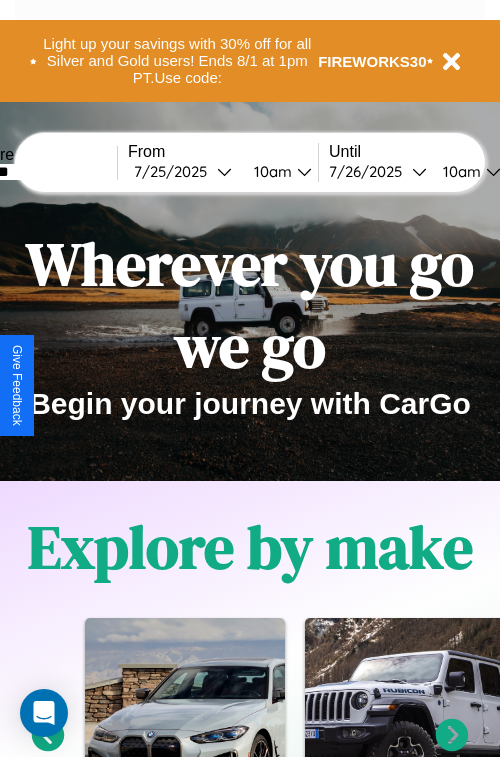 select on "*" 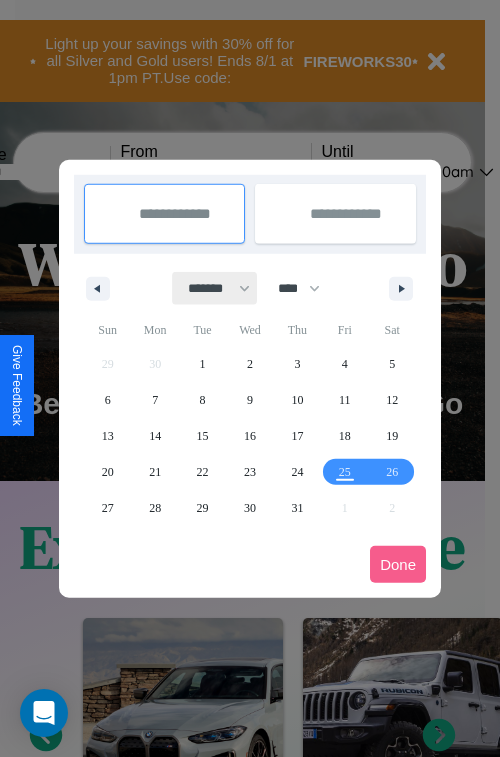 click on "******* ******** ***** ***** *** **** **** ****** ********* ******* ******** ********" at bounding box center [215, 288] 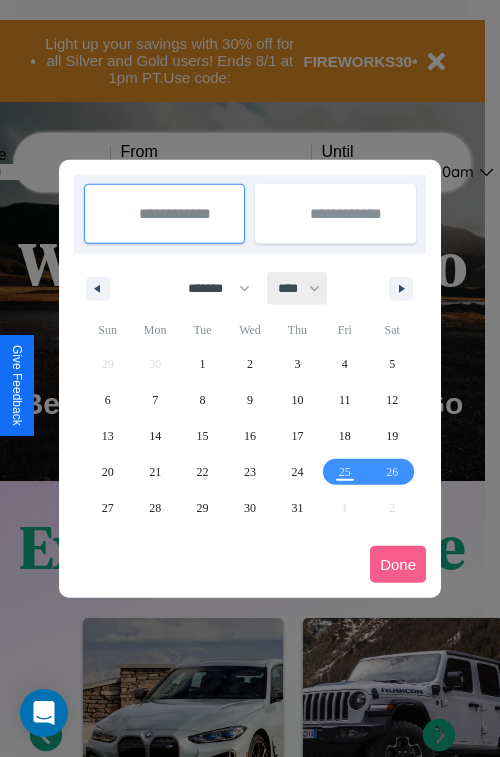 click on "**** **** **** **** **** **** **** **** **** **** **** **** **** **** **** **** **** **** **** **** **** **** **** **** **** **** **** **** **** **** **** **** **** **** **** **** **** **** **** **** **** **** **** **** **** **** **** **** **** **** **** **** **** **** **** **** **** **** **** **** **** **** **** **** **** **** **** **** **** **** **** **** **** **** **** **** **** **** **** **** **** **** **** **** **** **** **** **** **** **** **** **** **** **** **** **** **** **** **** **** **** **** **** **** **** **** **** **** **** **** **** **** **** **** **** **** **** **** **** **** ****" at bounding box center (298, 288) 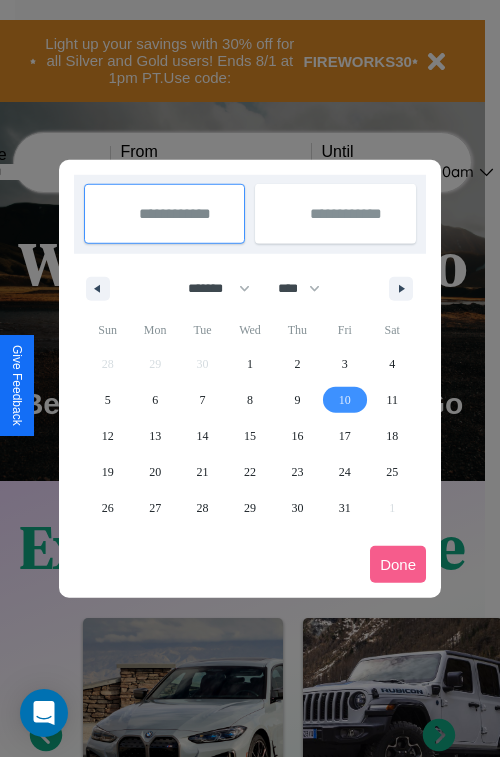 click on "10" at bounding box center [345, 400] 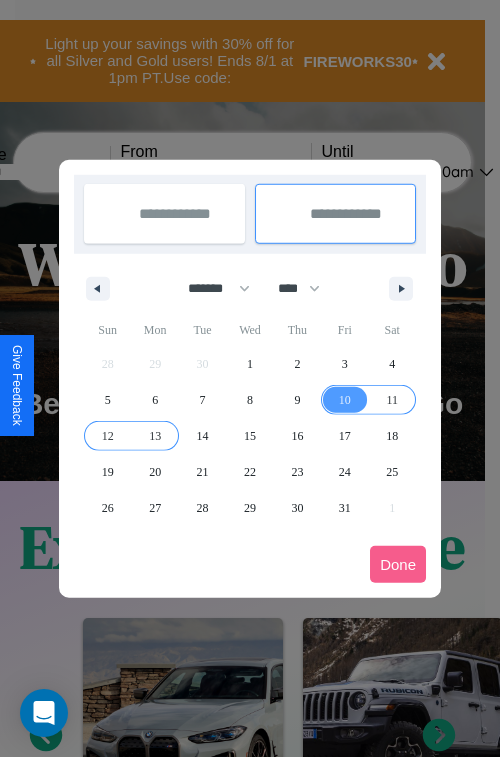click on "13" at bounding box center [155, 436] 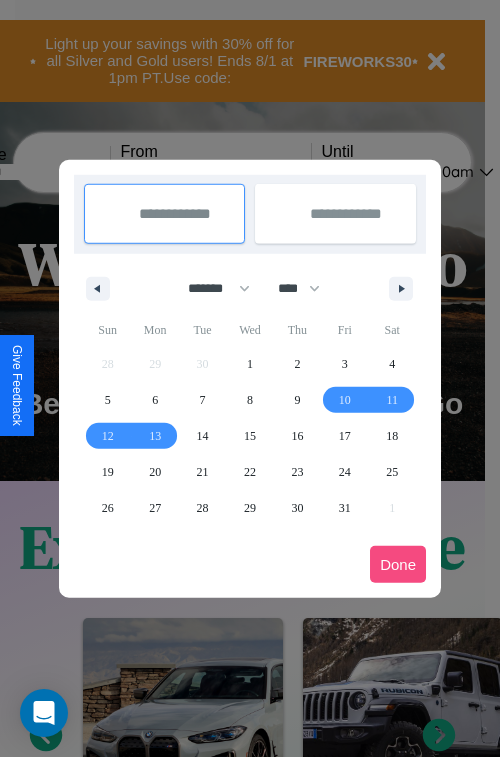 click on "Done" at bounding box center [398, 564] 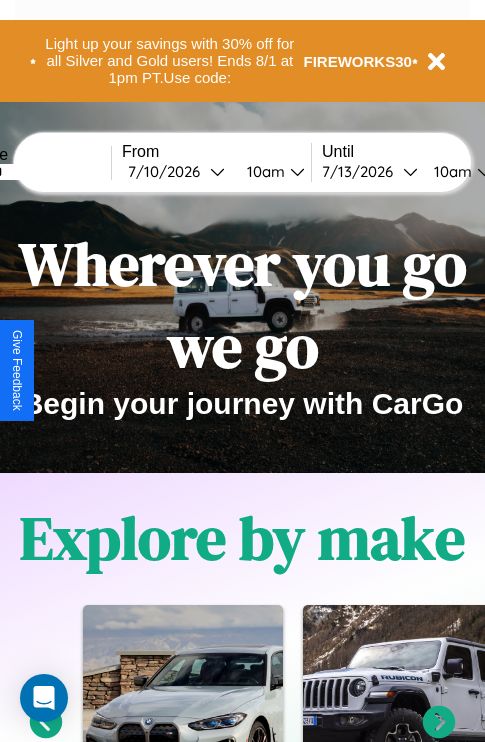scroll, scrollTop: 0, scrollLeft: 74, axis: horizontal 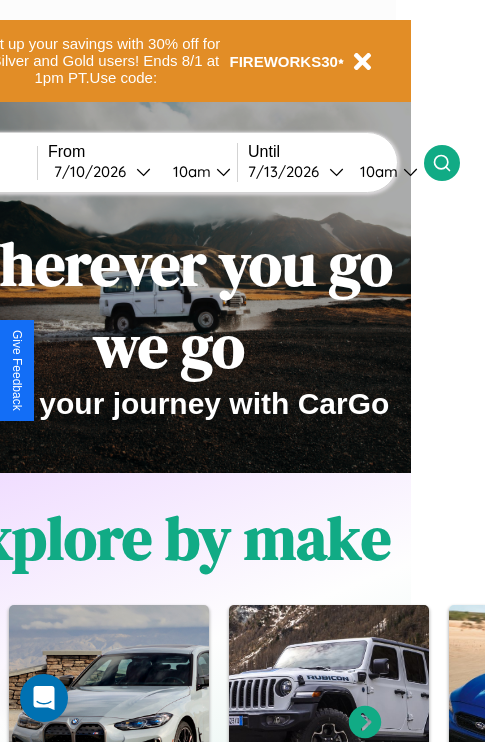 click 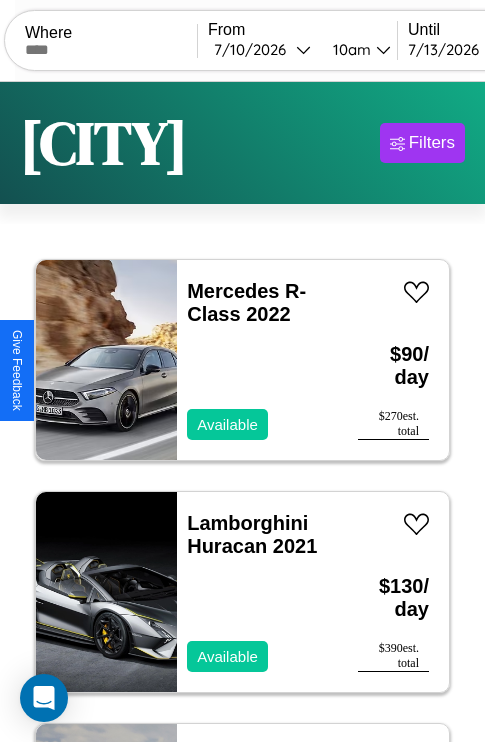 scroll, scrollTop: 89, scrollLeft: 0, axis: vertical 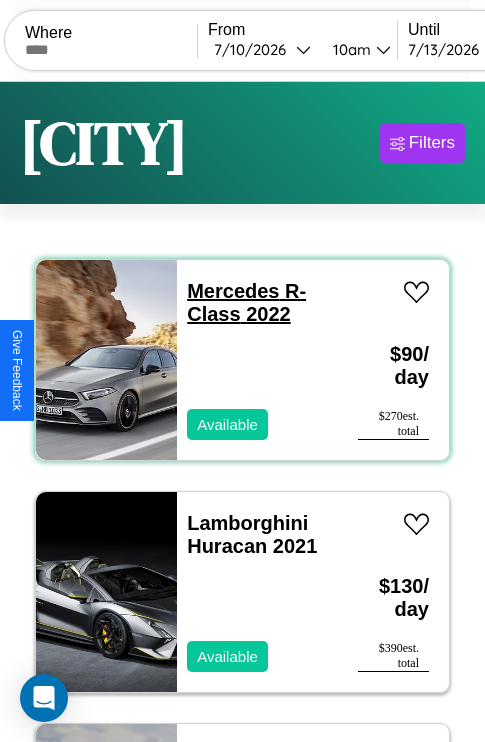 click on "Mercedes   R-Class   2022" at bounding box center [246, 302] 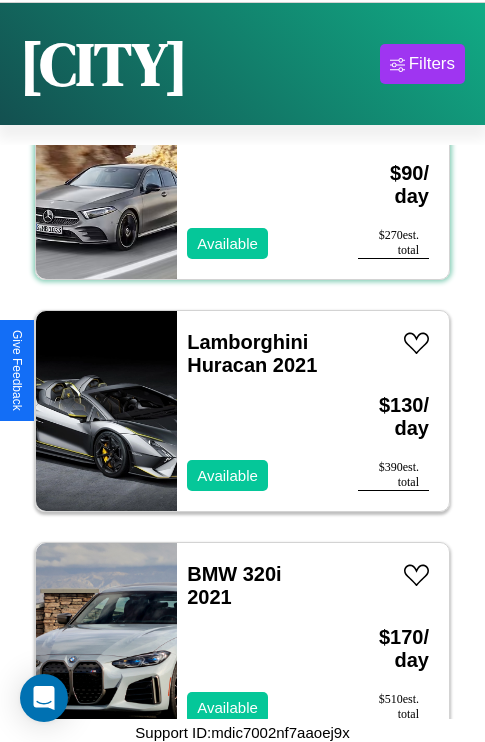 scroll, scrollTop: 95, scrollLeft: 0, axis: vertical 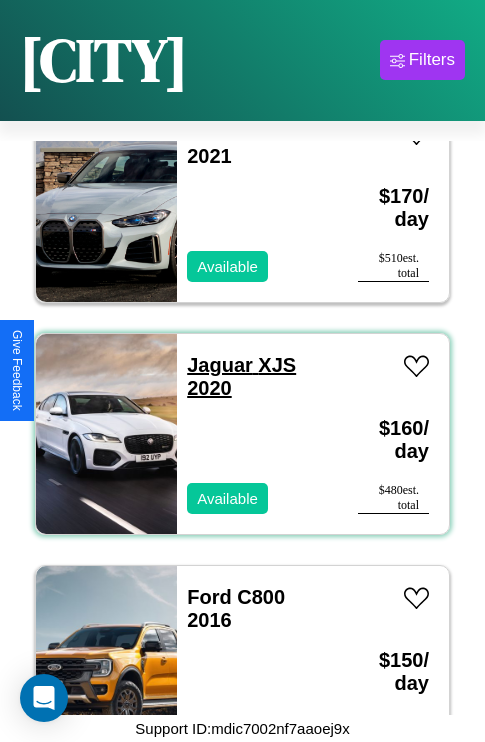 click on "Jaguar   XJS   2020" at bounding box center (241, 376) 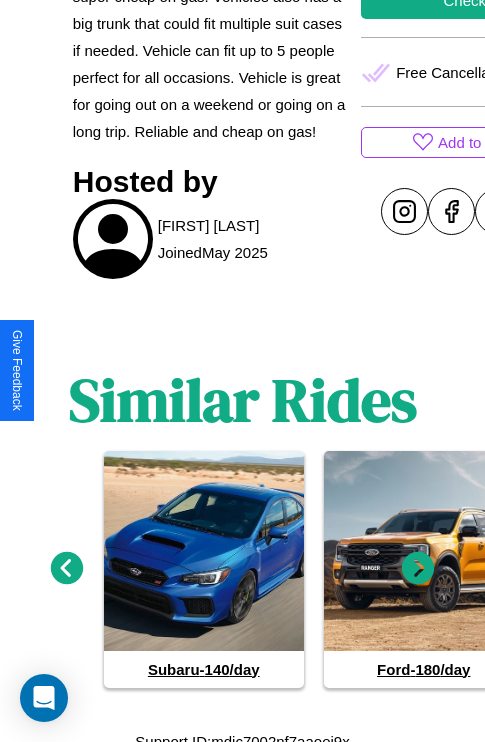 scroll, scrollTop: 818, scrollLeft: 0, axis: vertical 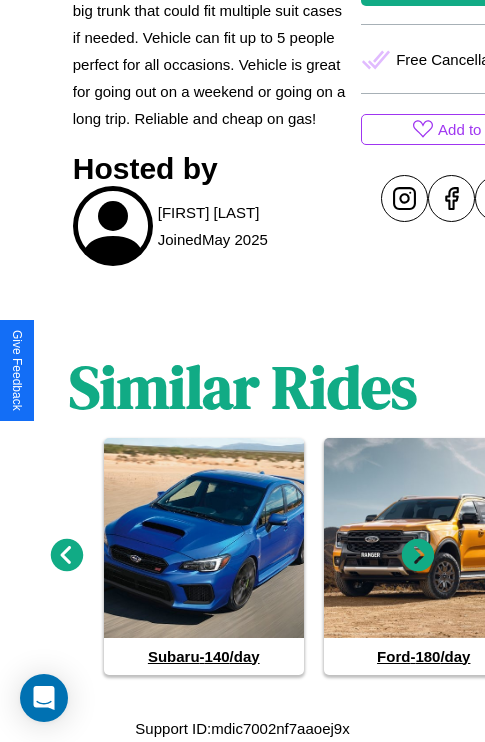 click 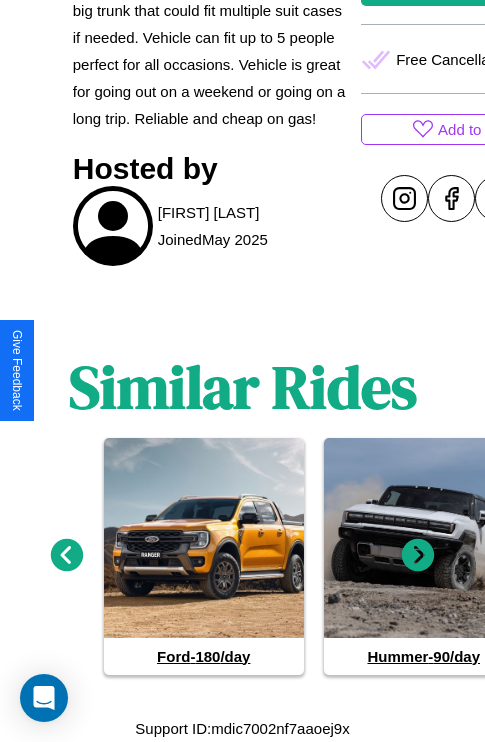 click 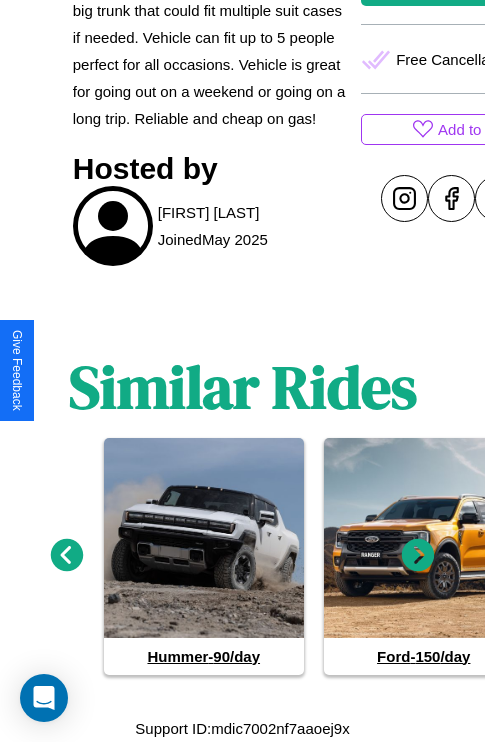 click 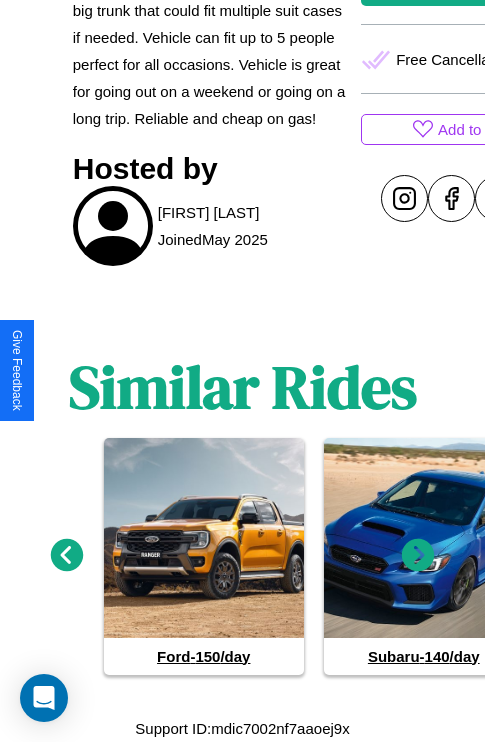 click 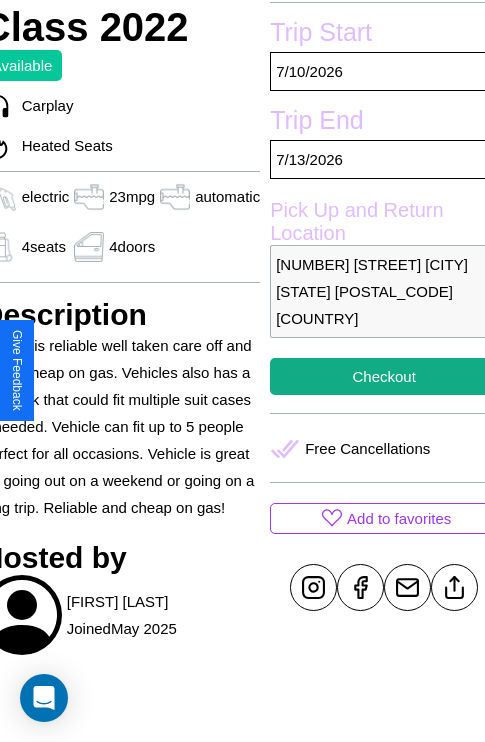 scroll, scrollTop: 407, scrollLeft: 96, axis: both 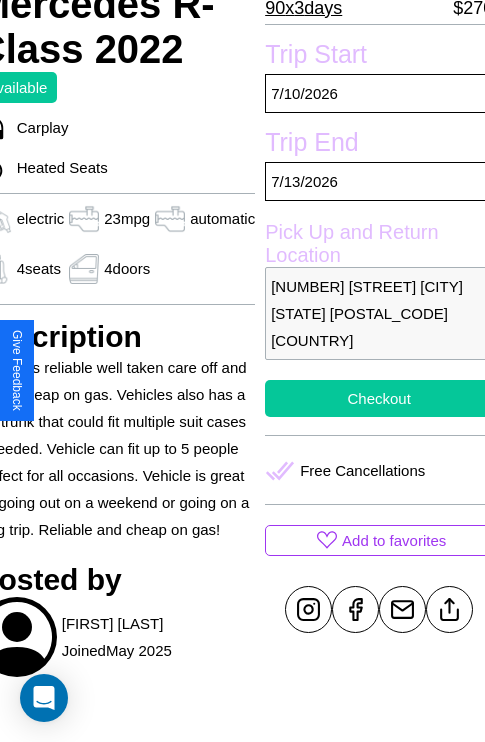 click on "Checkout" at bounding box center [379, 398] 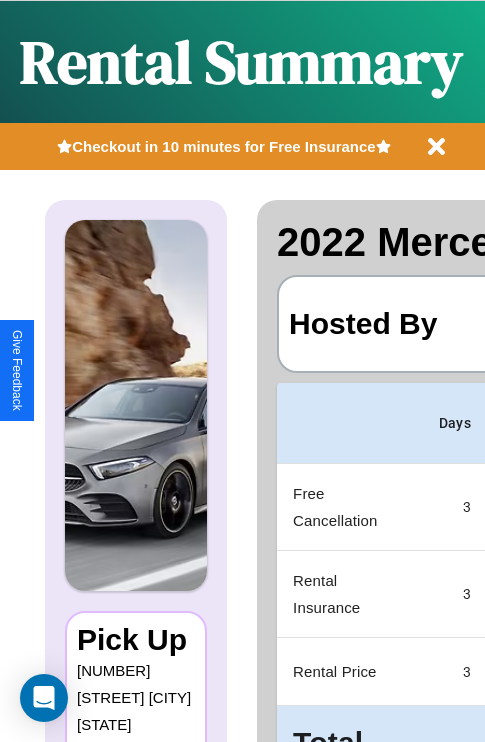 scroll, scrollTop: 0, scrollLeft: 378, axis: horizontal 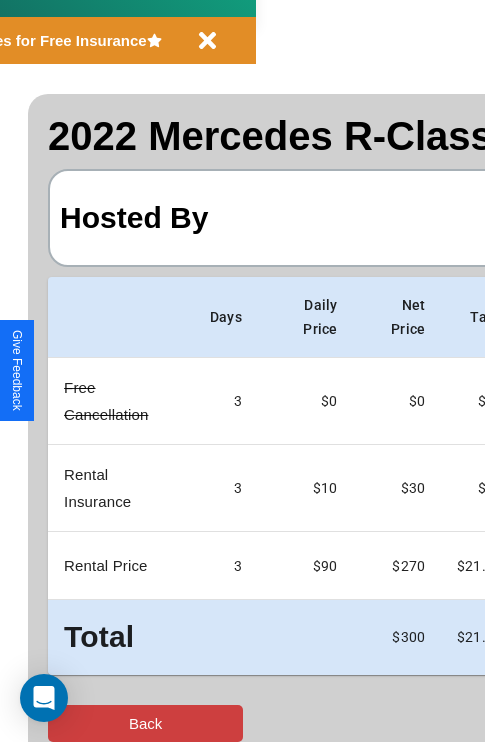 click on "Back" at bounding box center [145, 723] 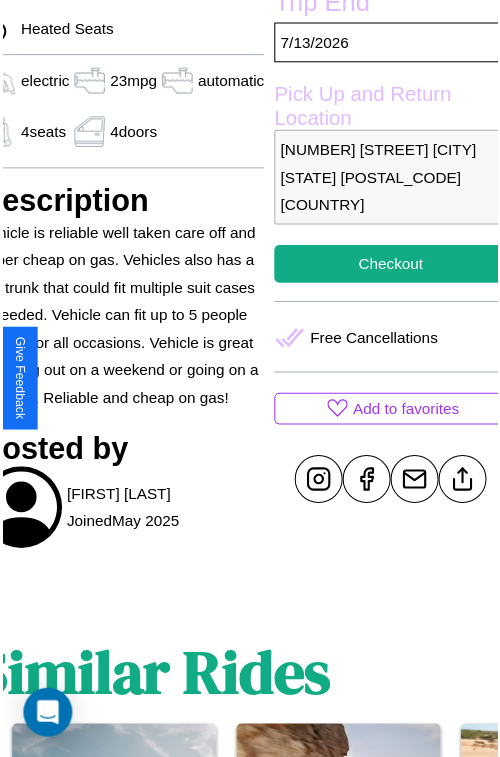 scroll, scrollTop: 549, scrollLeft: 96, axis: both 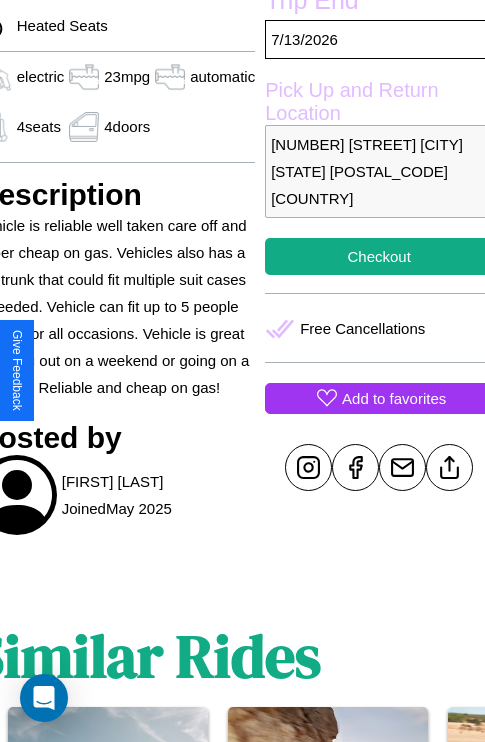 click on "Add to favorites" at bounding box center (394, 398) 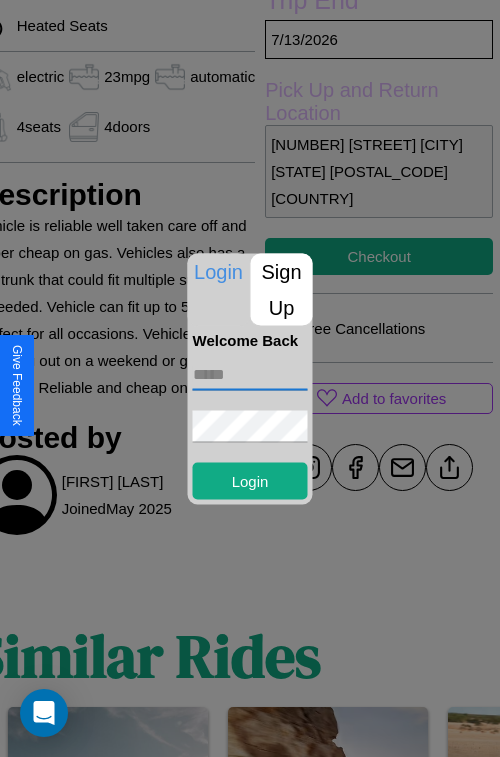 click at bounding box center (250, 374) 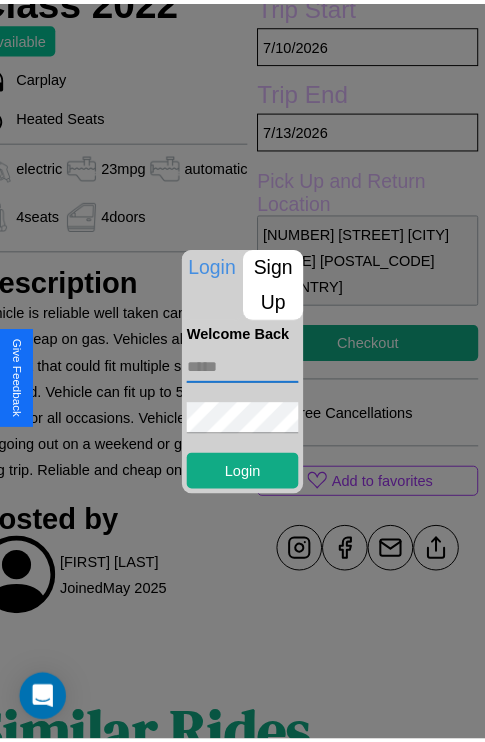 scroll, scrollTop: 400, scrollLeft: 96, axis: both 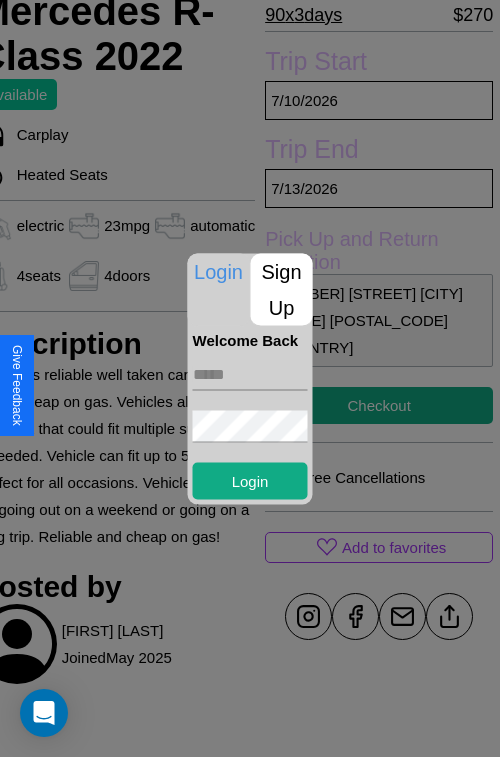 click at bounding box center (250, 378) 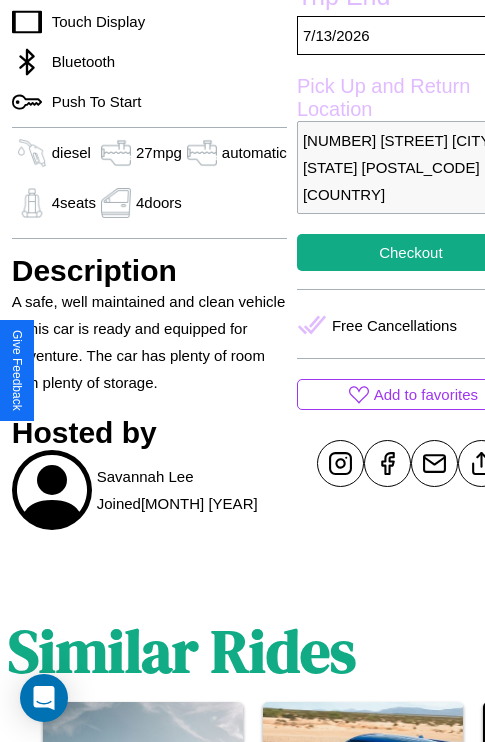 scroll, scrollTop: 710, scrollLeft: 68, axis: both 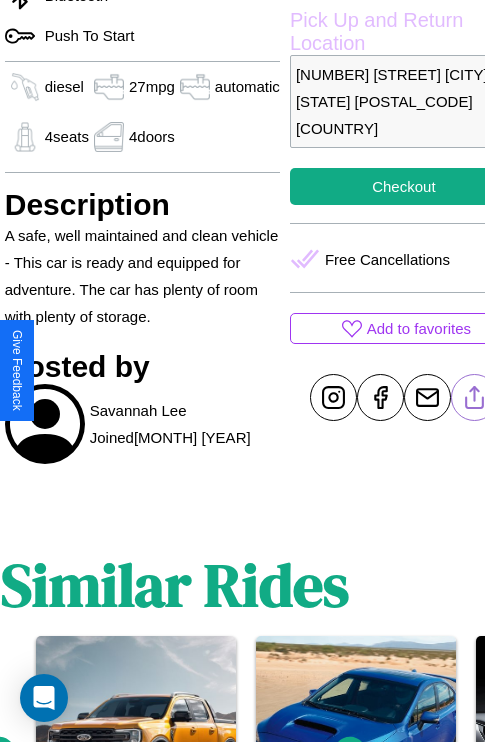 click 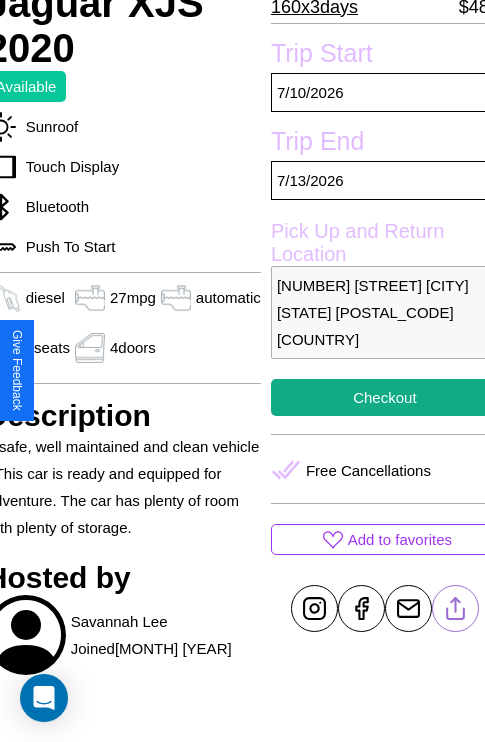 scroll, scrollTop: 499, scrollLeft: 88, axis: both 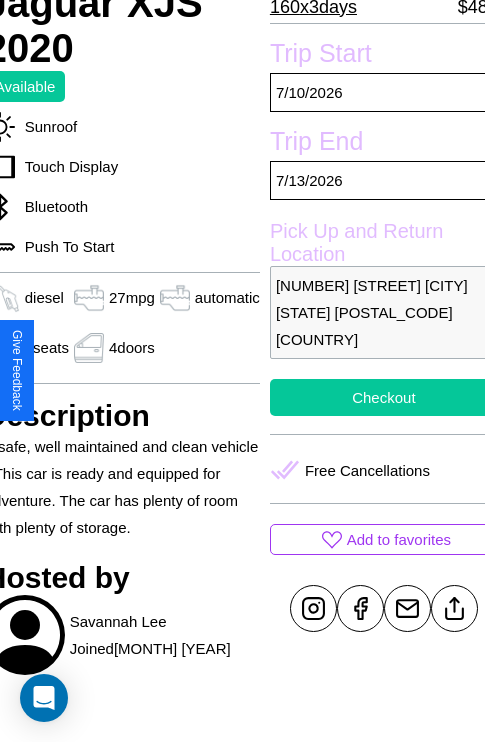 click on "Checkout" at bounding box center [384, 397] 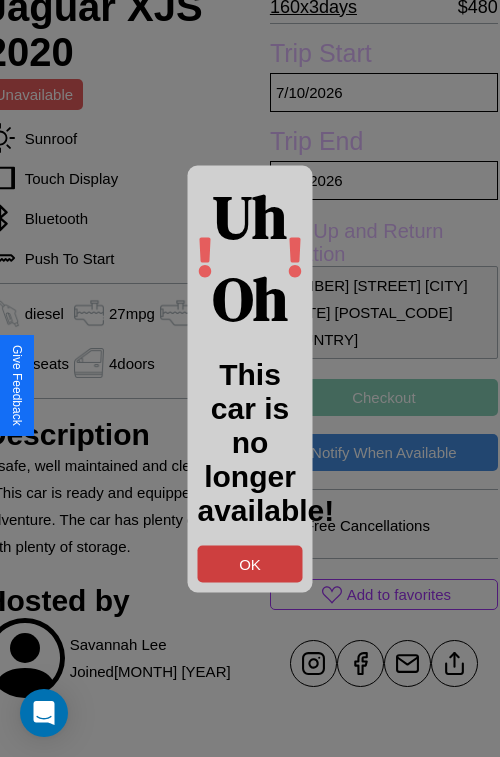 click on "OK" at bounding box center [250, 563] 